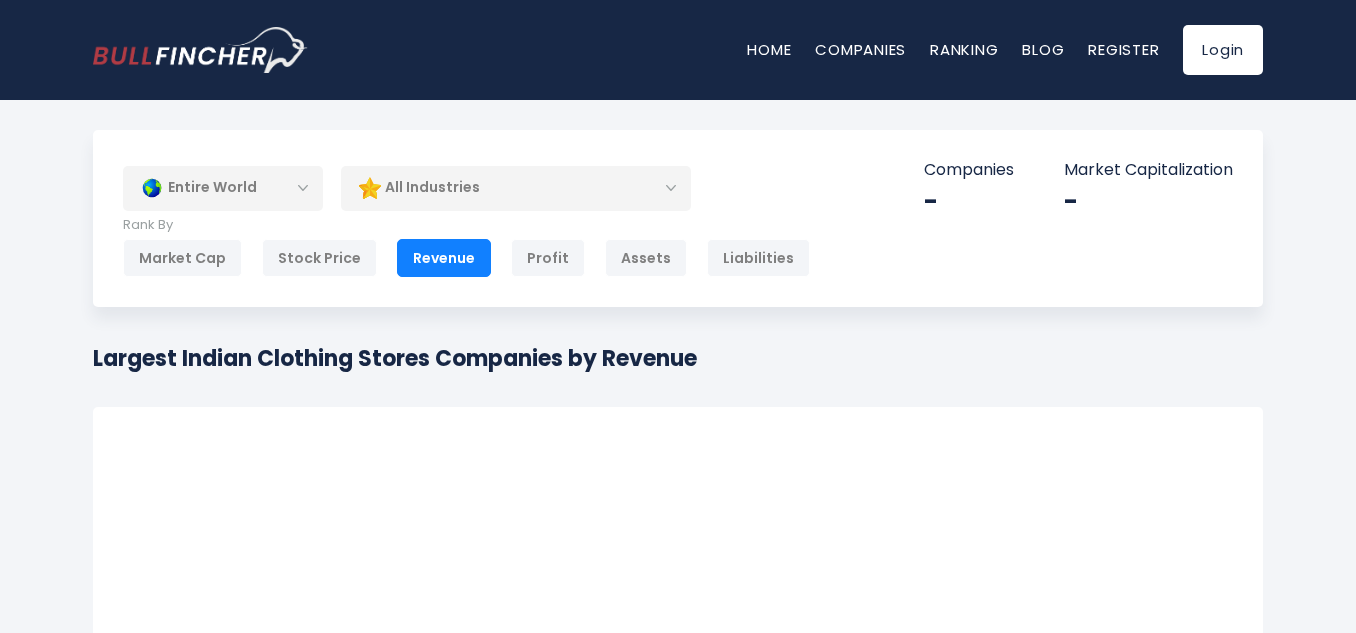 scroll, scrollTop: 0, scrollLeft: 0, axis: both 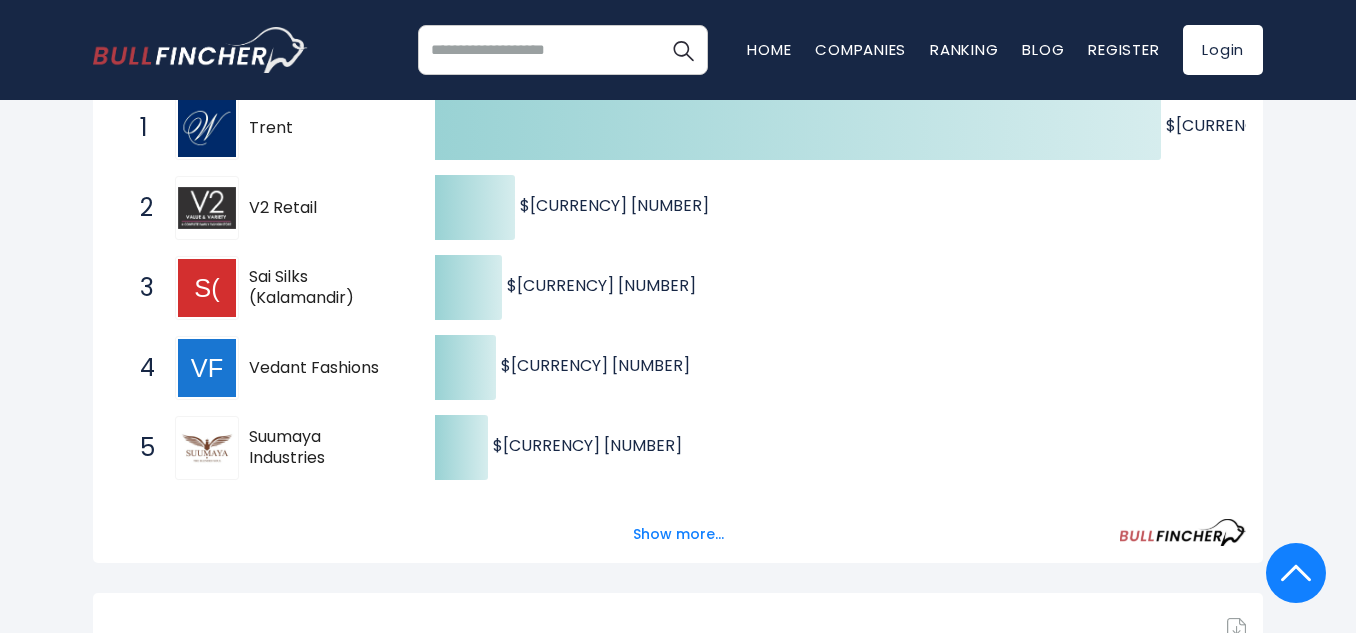drag, startPoint x: 1363, startPoint y: 73, endPoint x: 1365, endPoint y: 204, distance: 131.01526 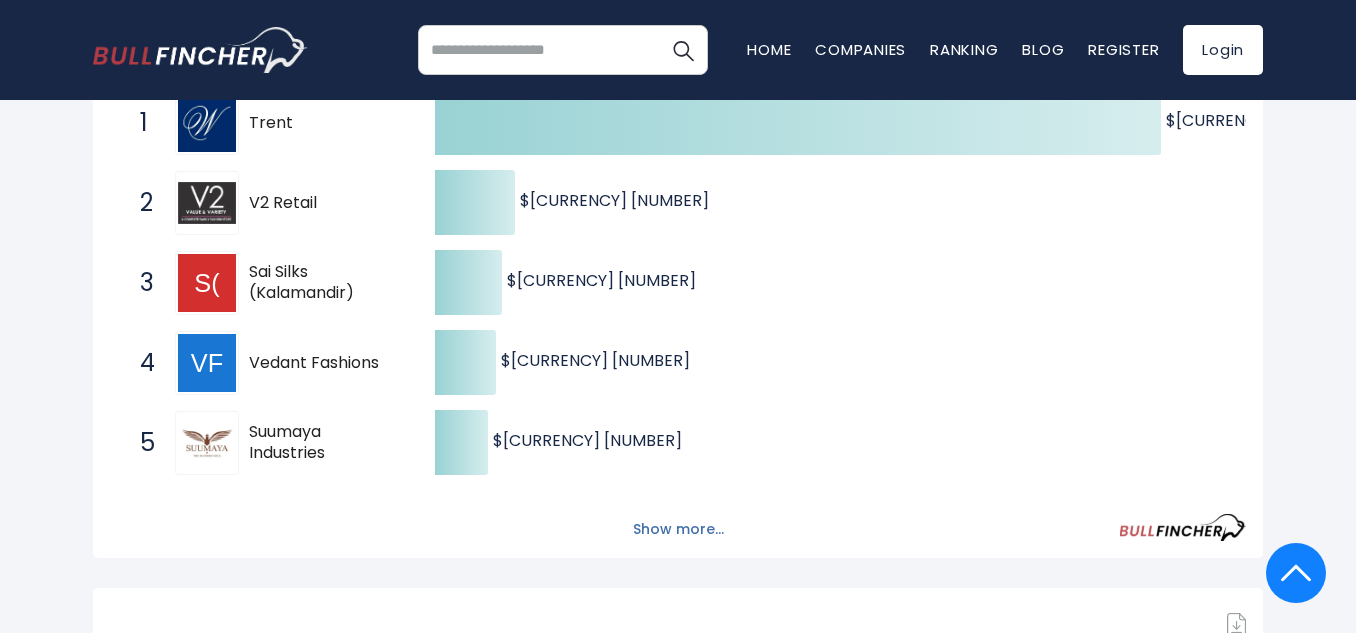 click on "Show more..." at bounding box center [678, 529] 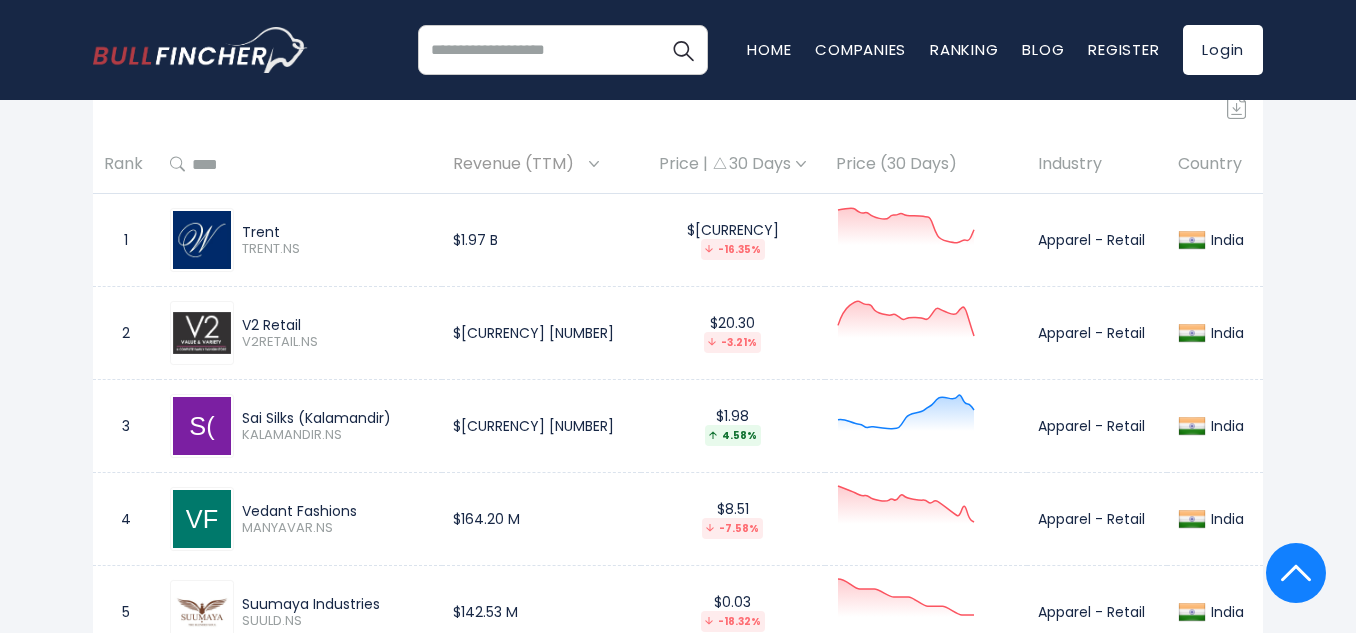 scroll, scrollTop: 1184, scrollLeft: 0, axis: vertical 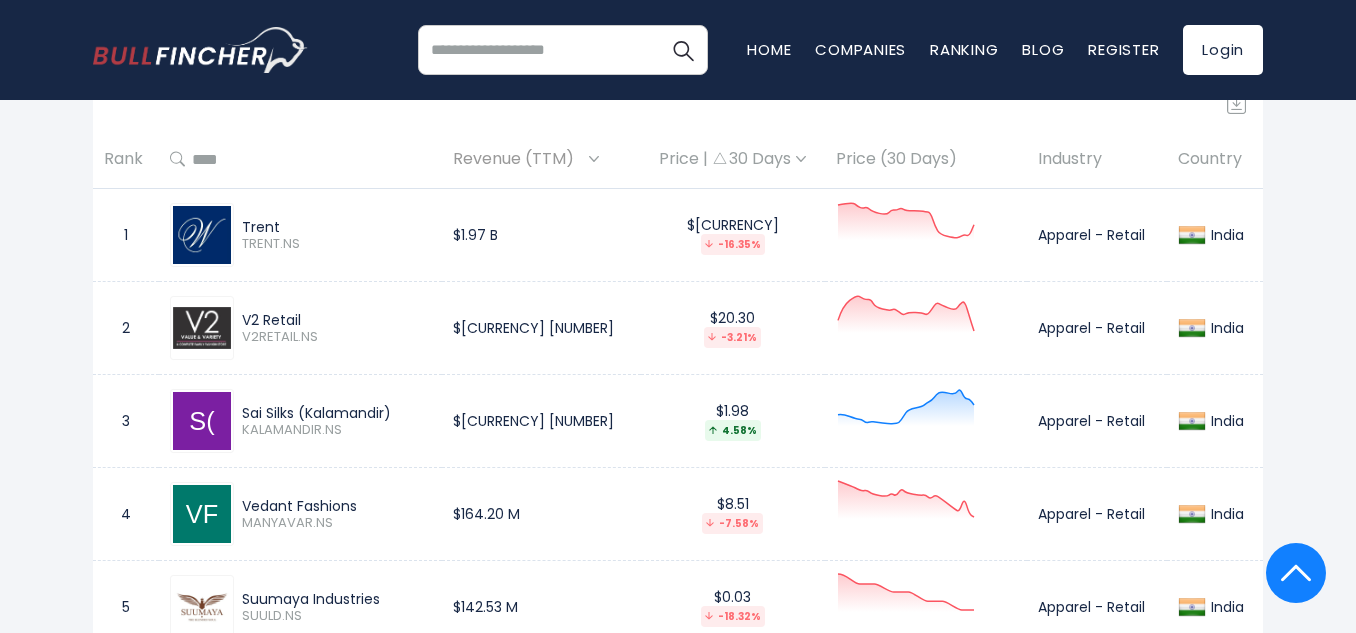 click on "Price |    30 Days" at bounding box center [732, 159] 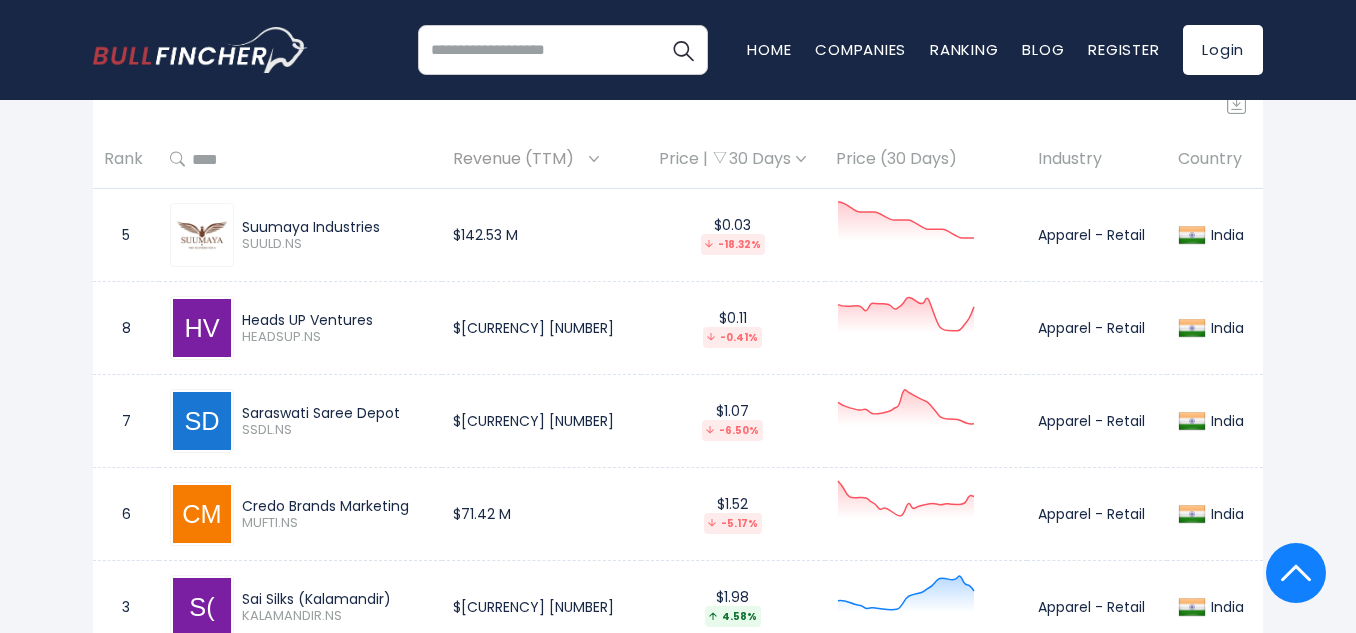 click on "Price |    30 Days" at bounding box center [732, 159] 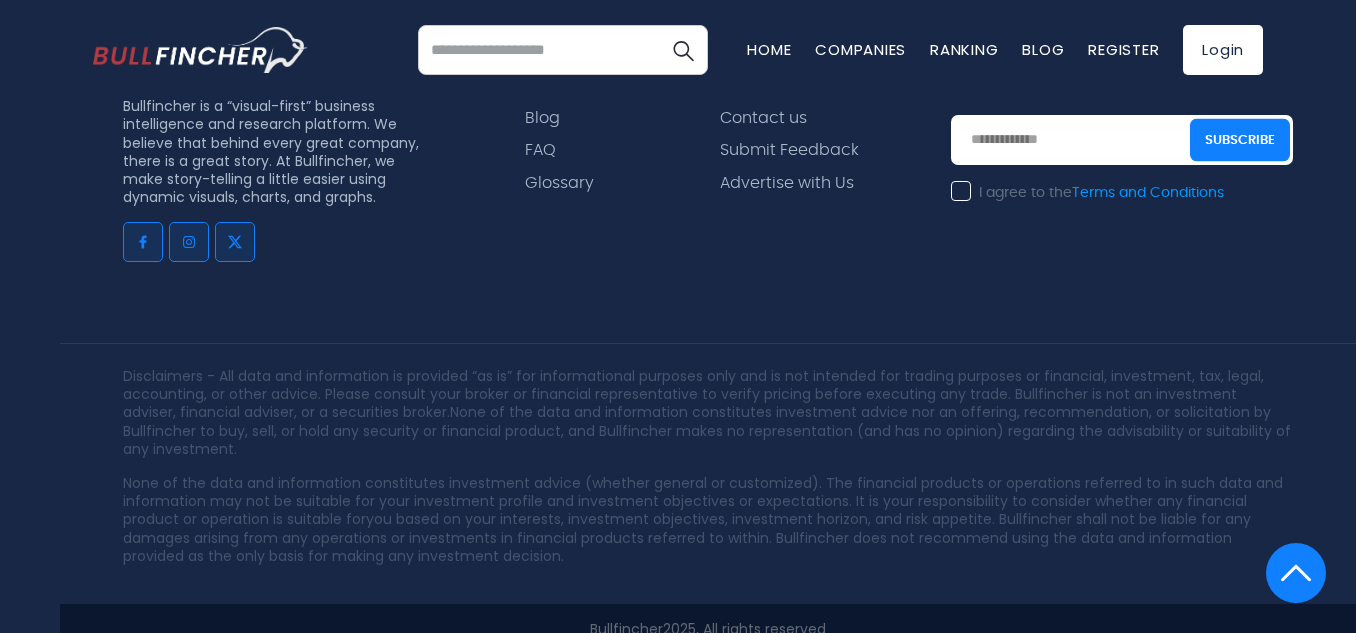 scroll, scrollTop: 1184, scrollLeft: 0, axis: vertical 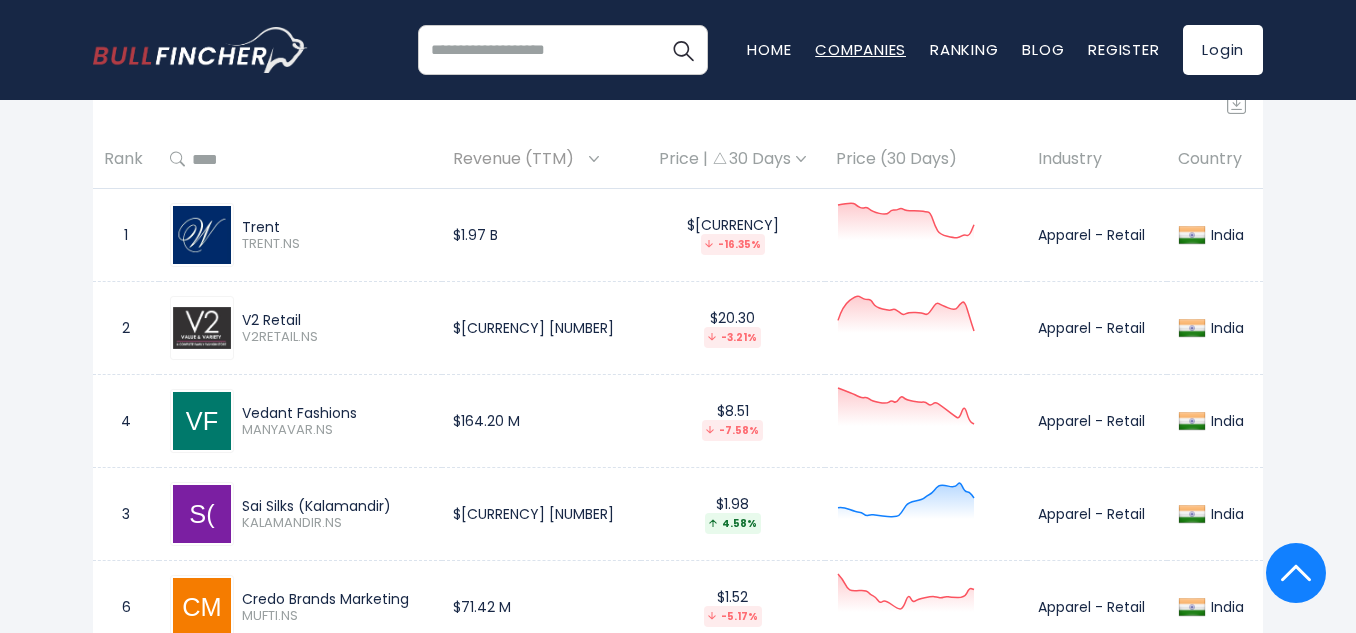 click on "Companies" at bounding box center (860, 49) 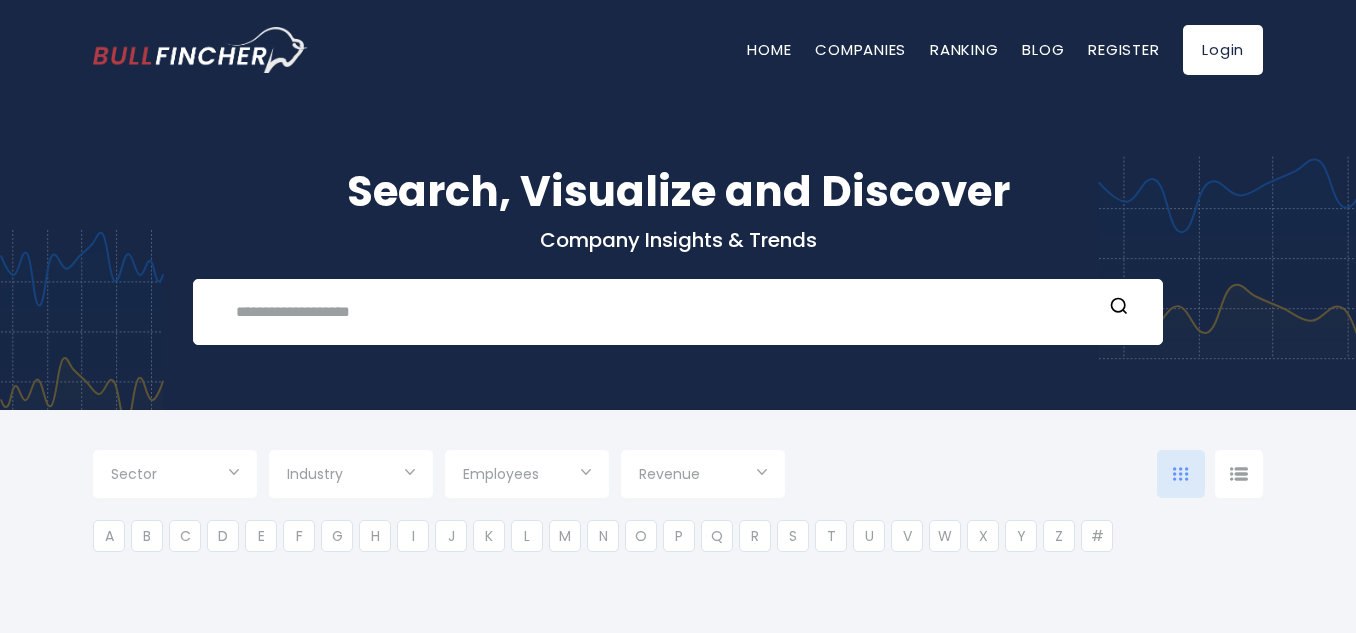 scroll, scrollTop: 0, scrollLeft: 0, axis: both 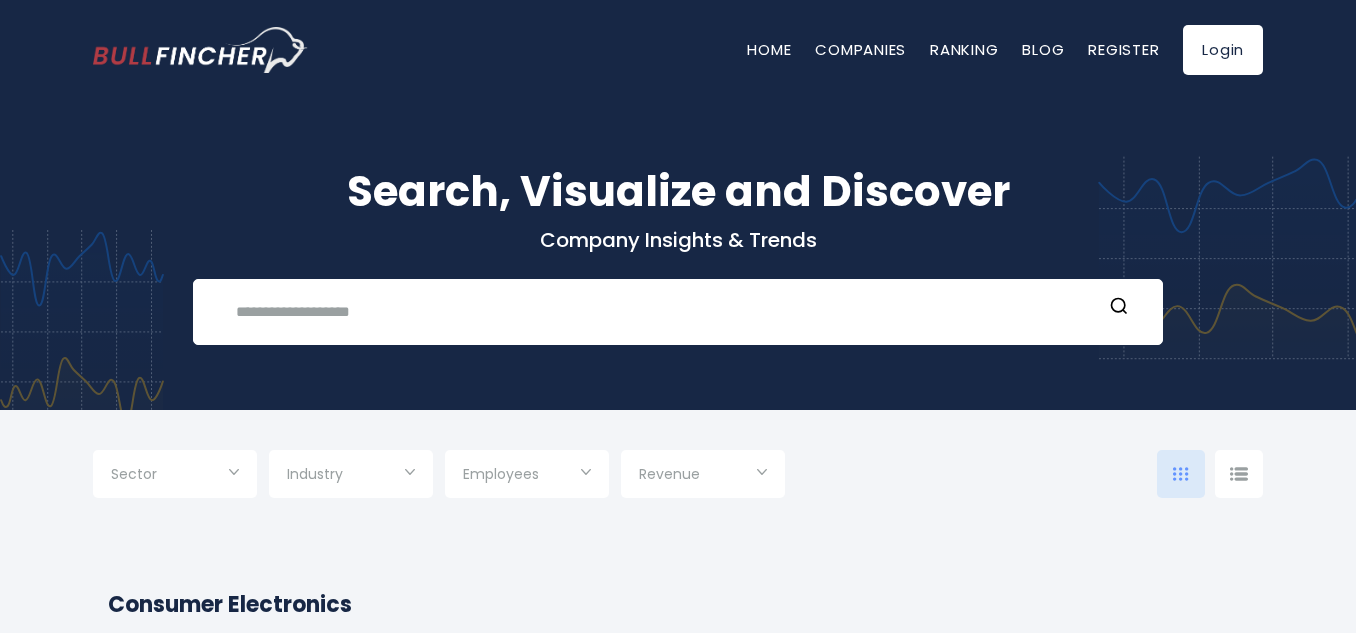 type on "***" 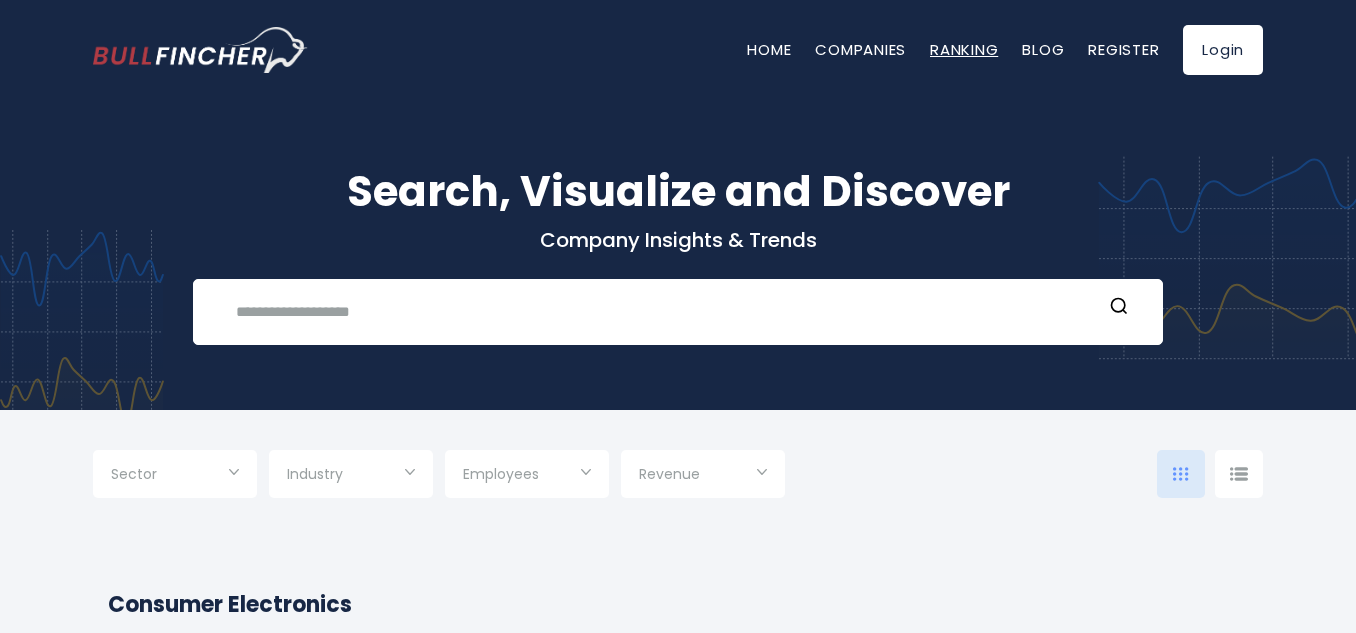 click on "Ranking" at bounding box center [964, 49] 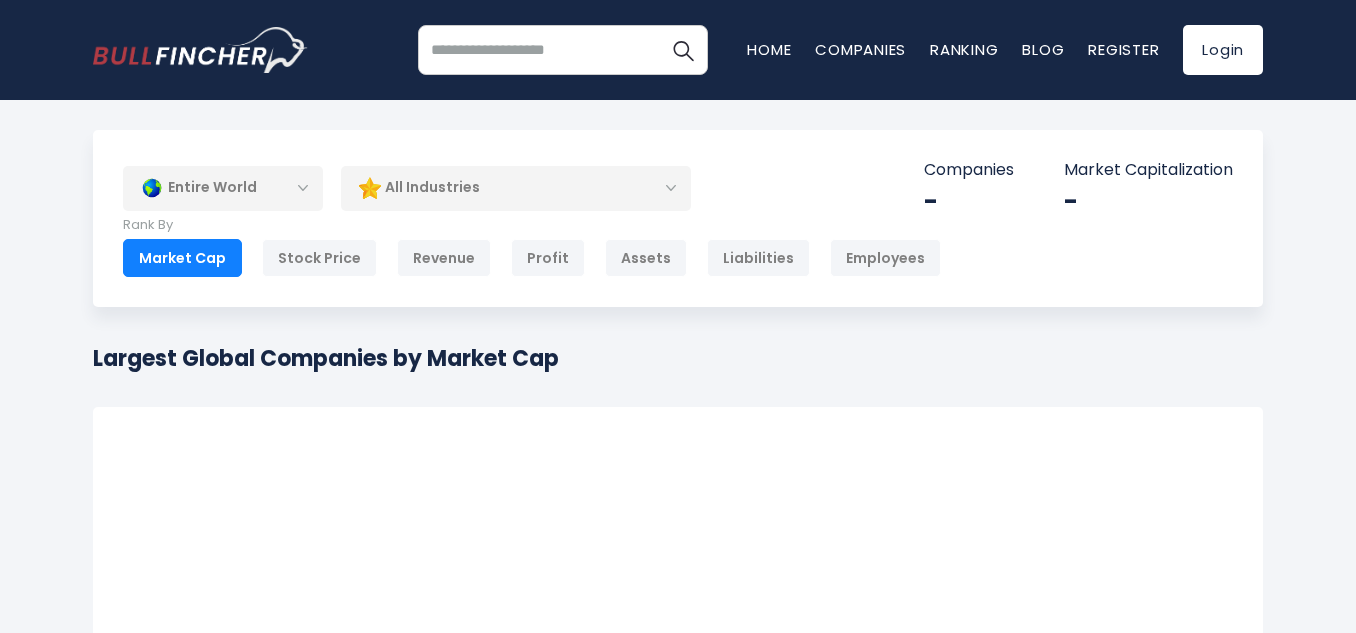 scroll, scrollTop: 0, scrollLeft: 0, axis: both 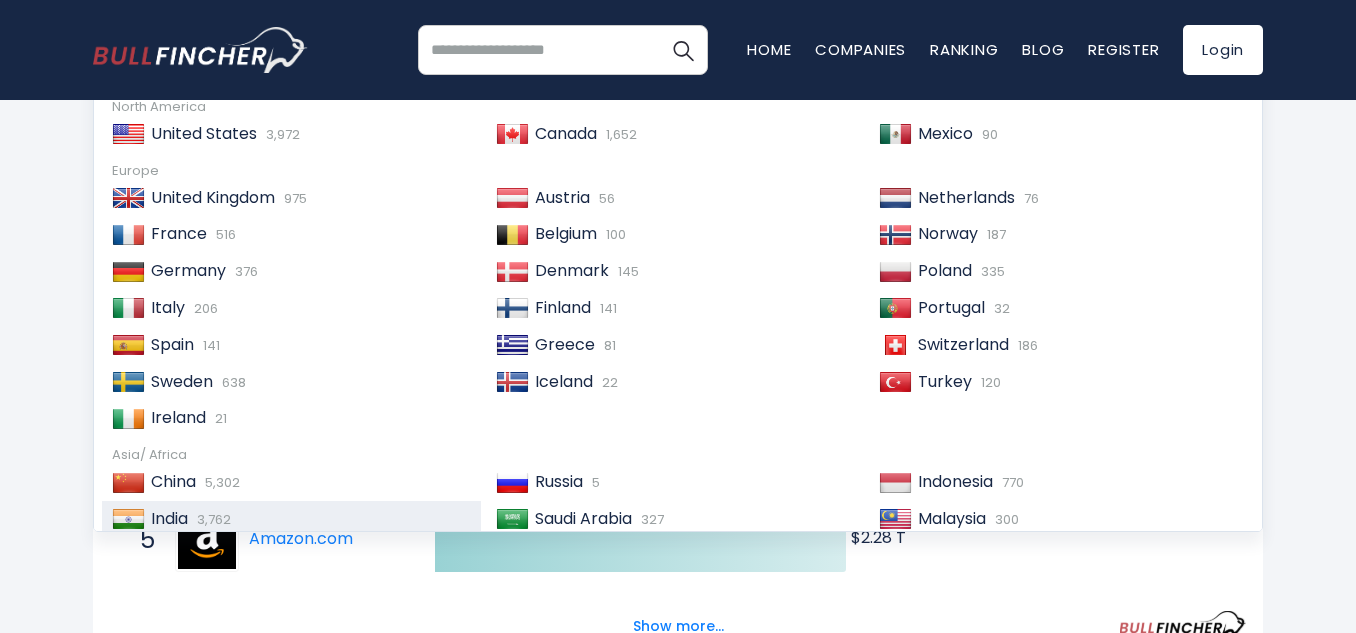 click on "3,762" at bounding box center [211, 519] 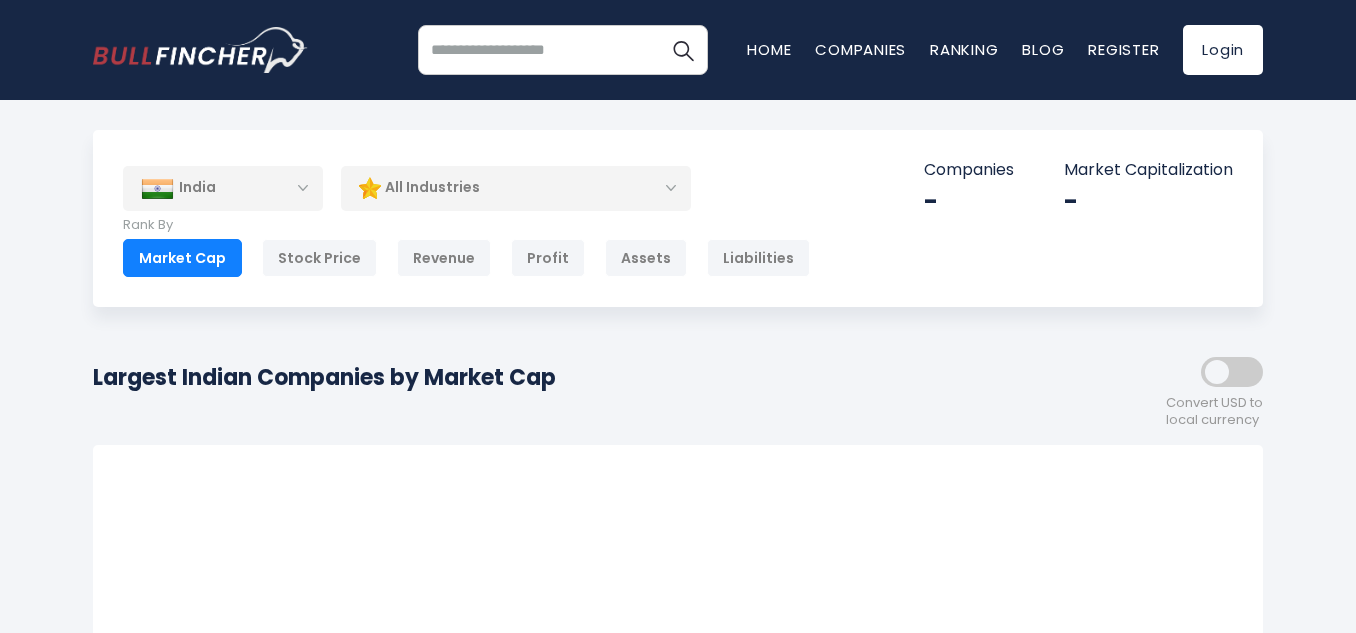 scroll, scrollTop: 0, scrollLeft: 0, axis: both 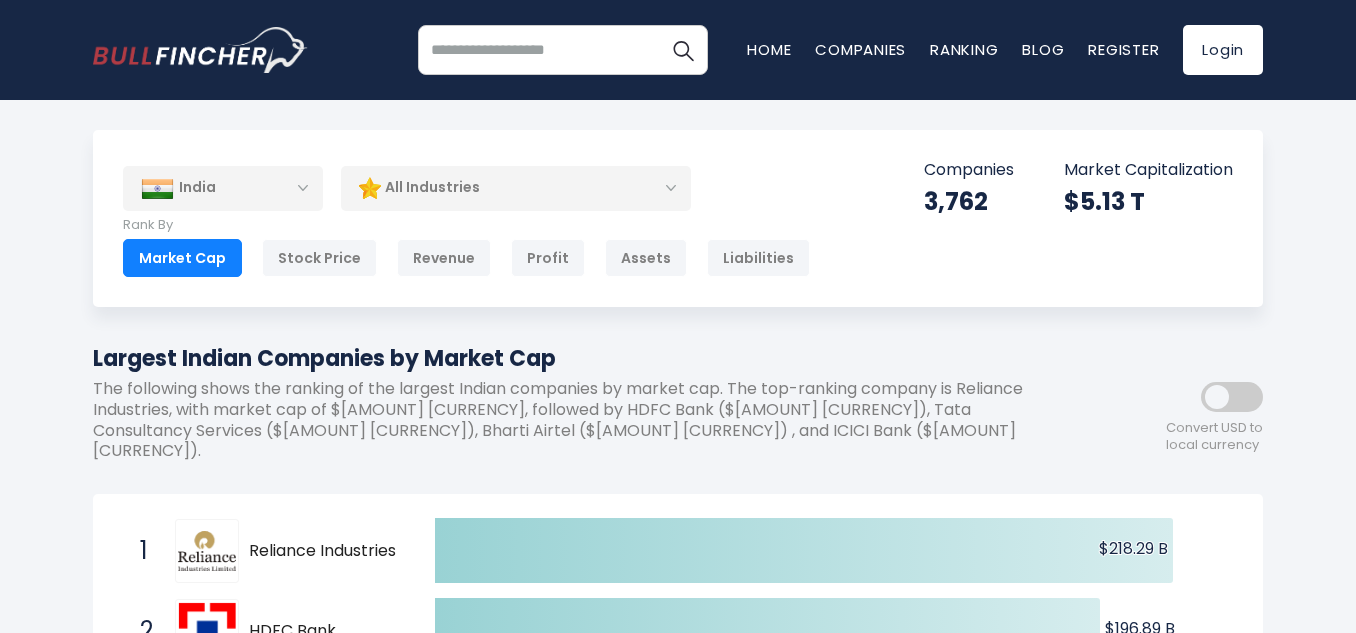 click on "All Industries" at bounding box center [516, 188] 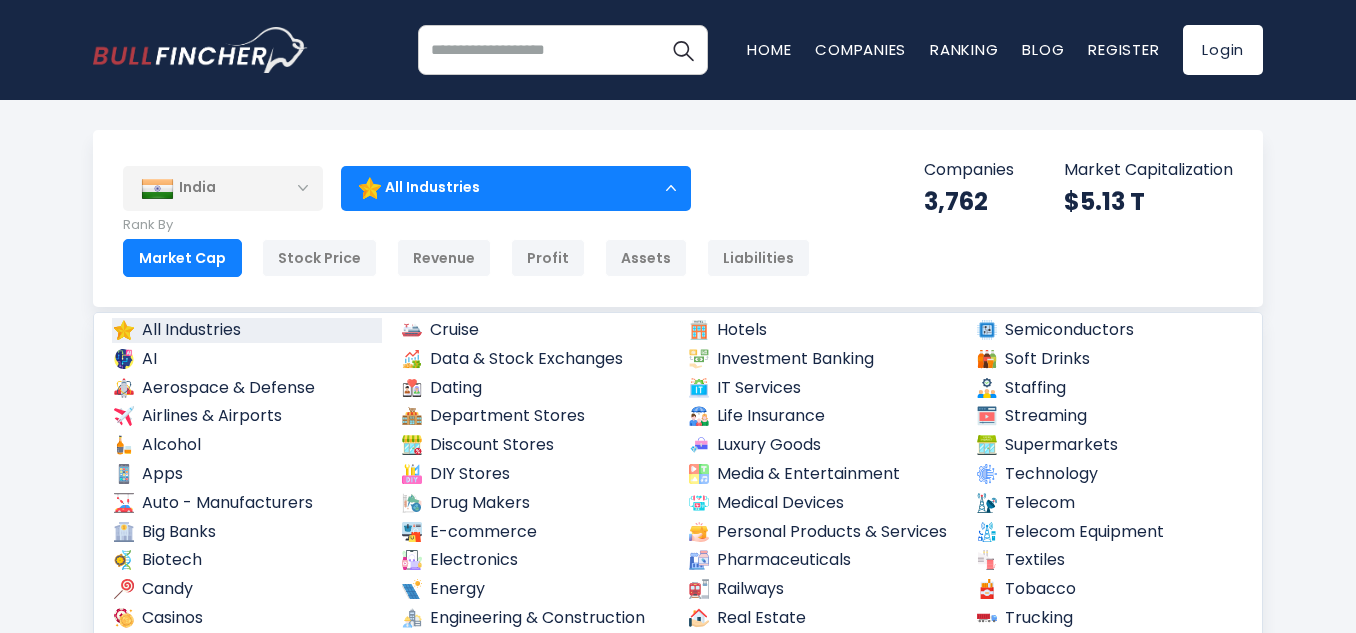 scroll, scrollTop: 23, scrollLeft: 0, axis: vertical 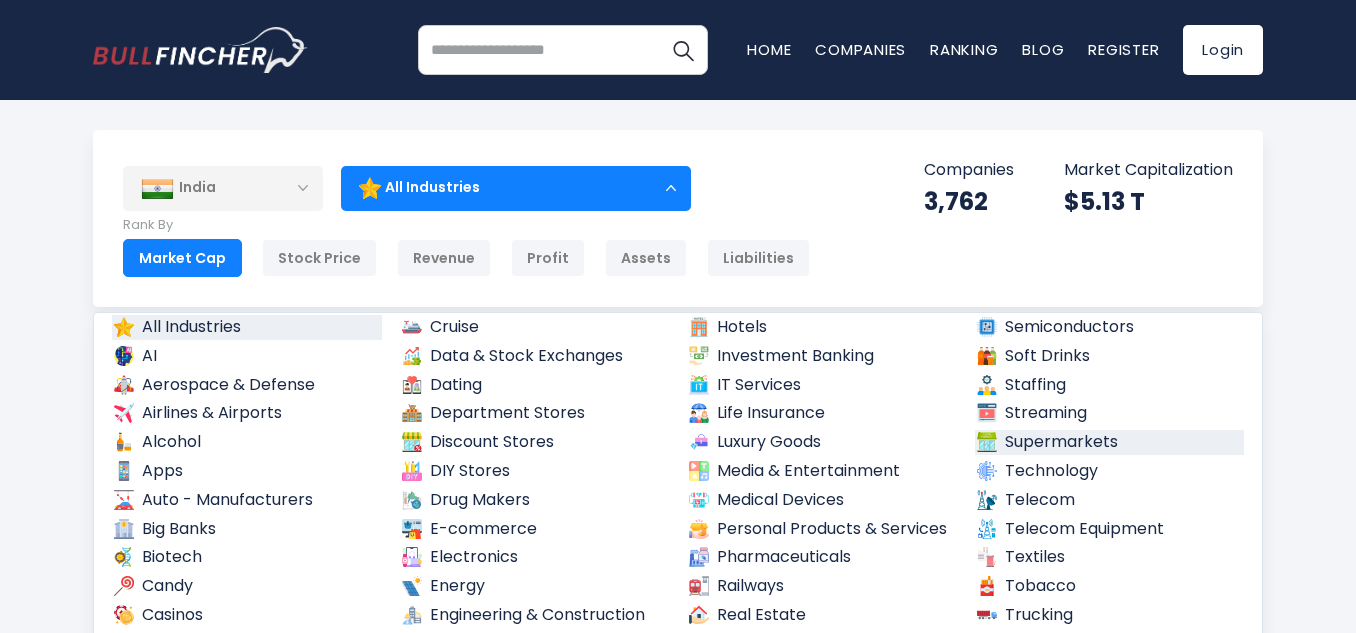 click on "Supermarkets" at bounding box center [1110, 442] 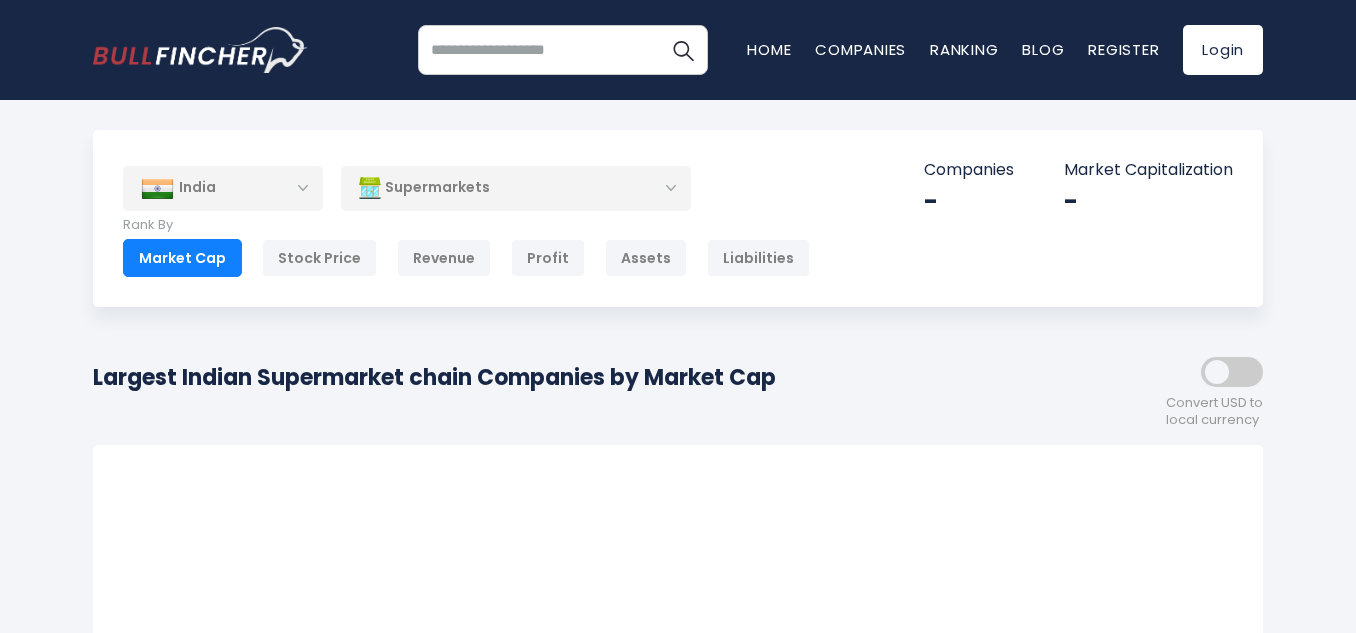 scroll, scrollTop: 0, scrollLeft: 0, axis: both 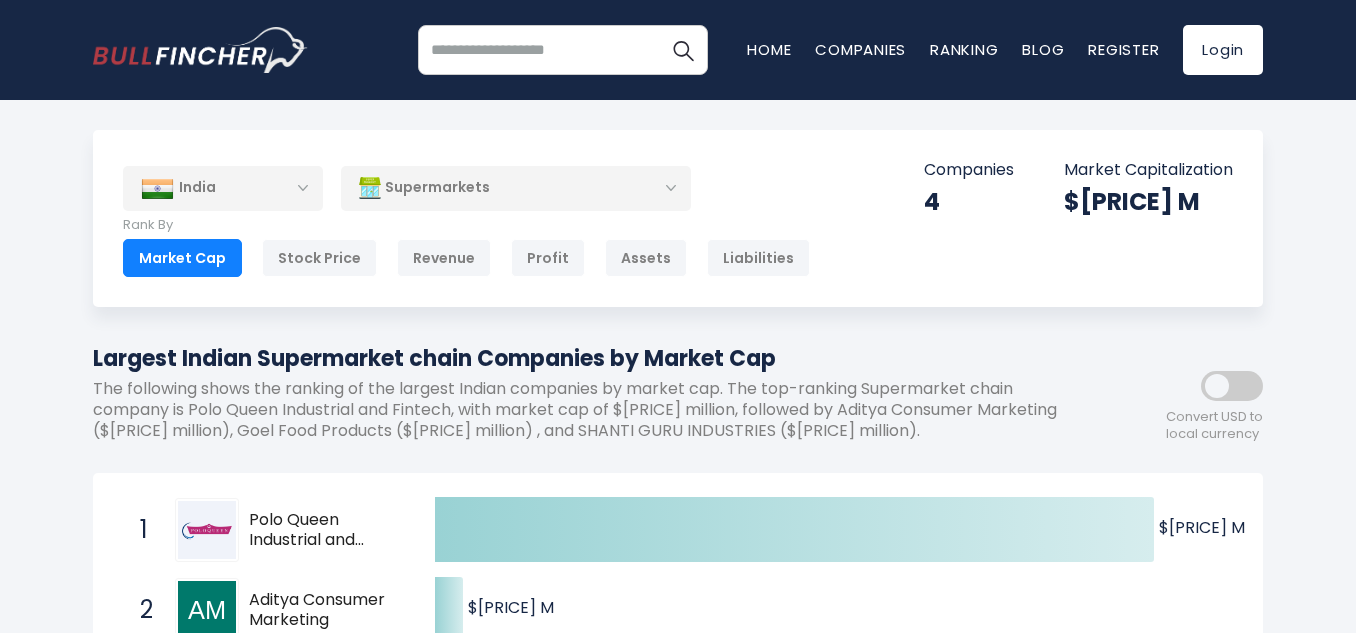 click on "Supermarkets" at bounding box center [516, 188] 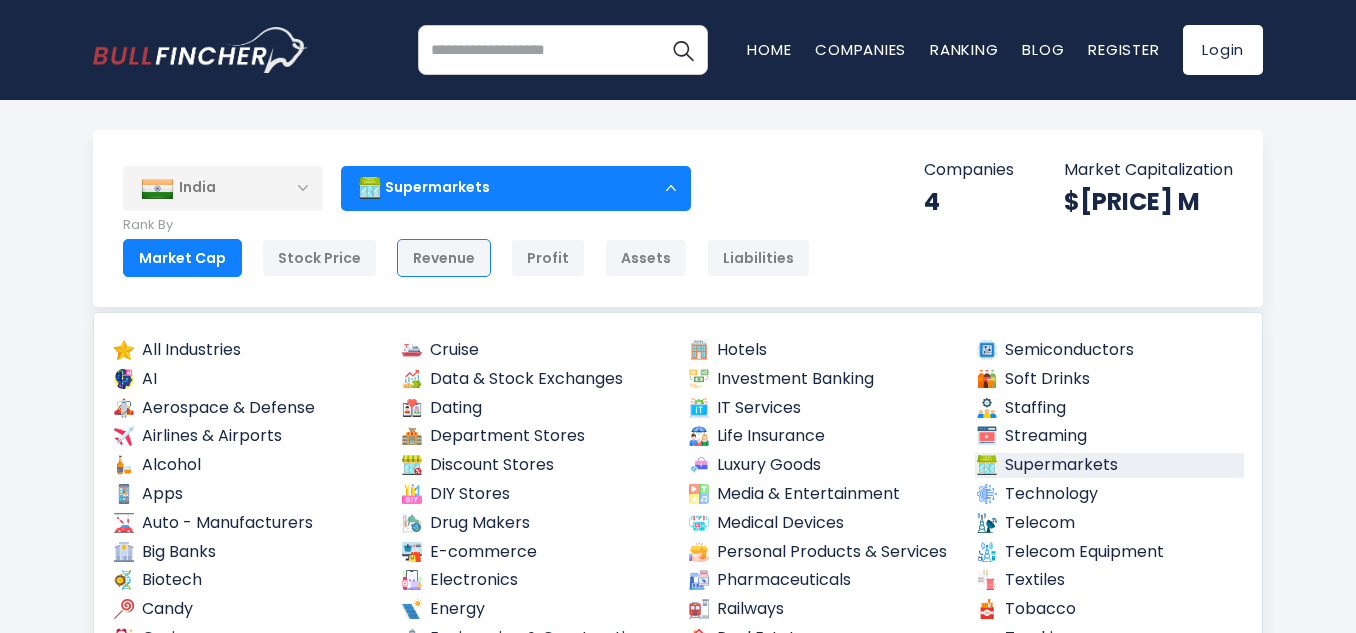 click on "Revenue" at bounding box center (444, 258) 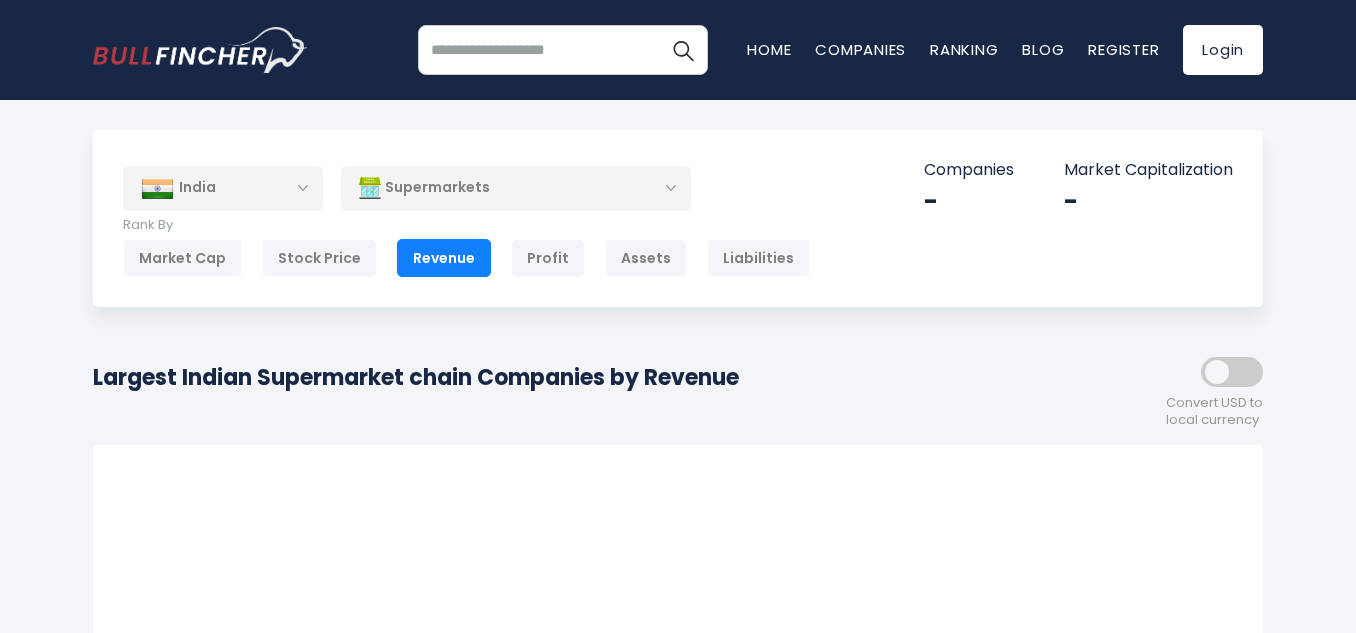 scroll, scrollTop: 0, scrollLeft: 0, axis: both 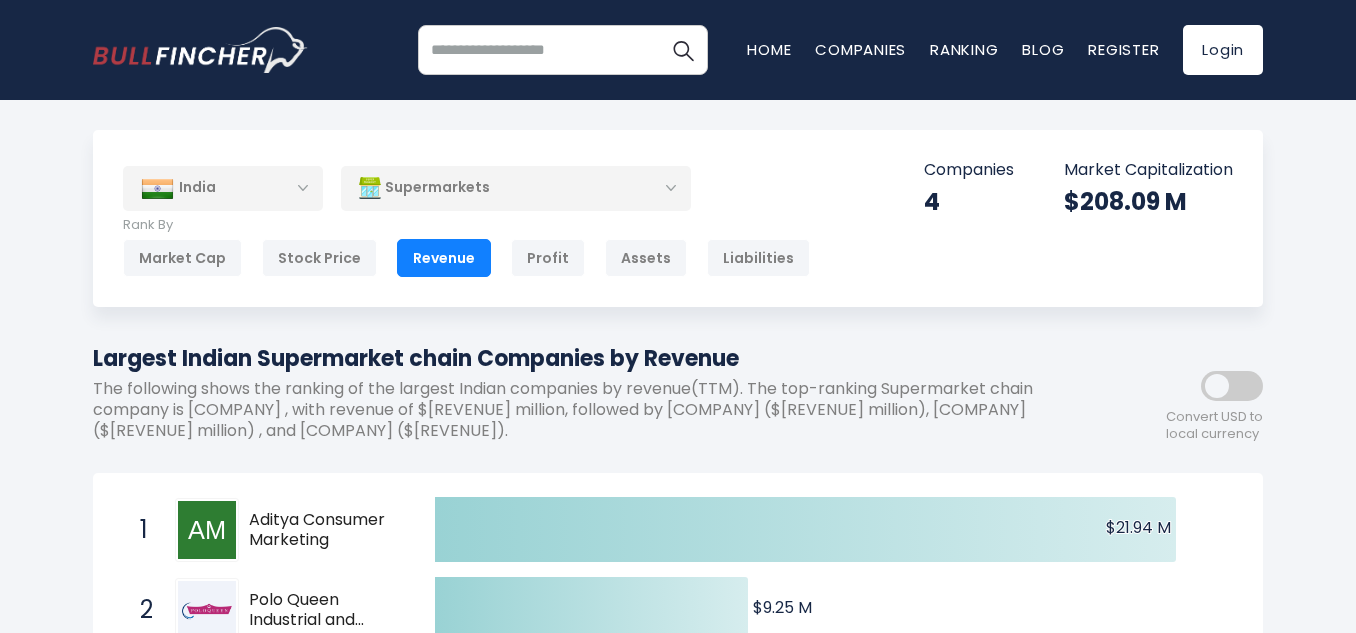 click on "Supermarkets" at bounding box center [516, 188] 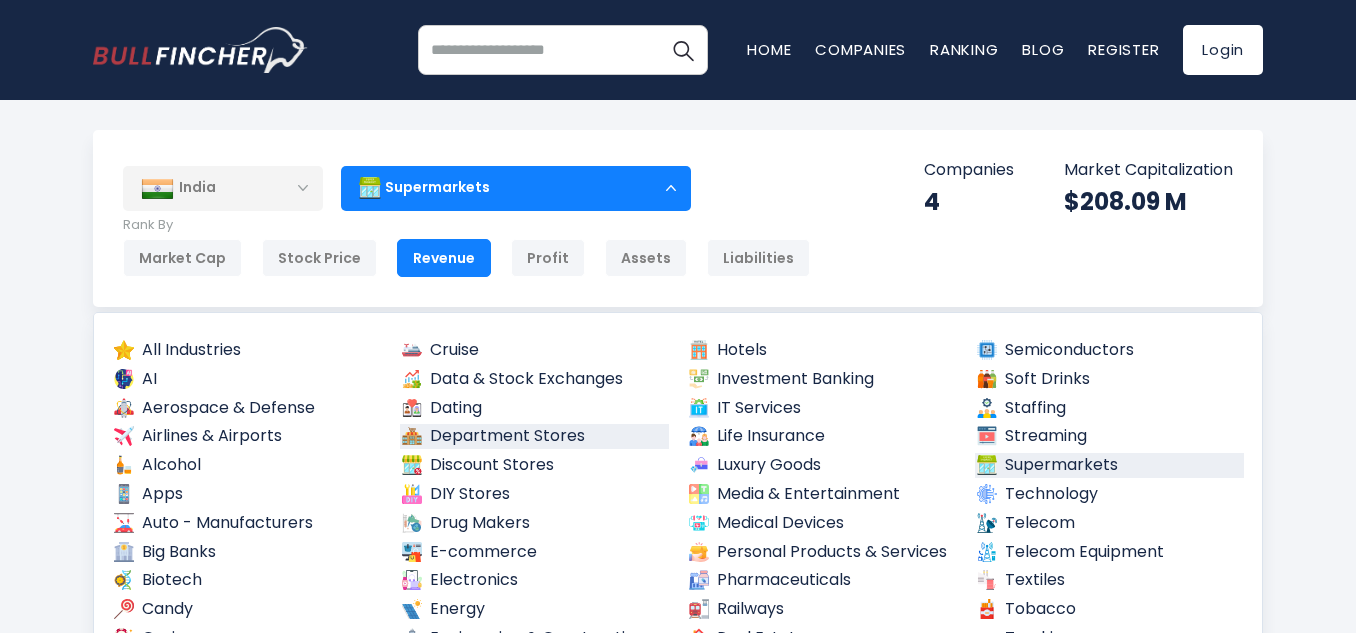 click on "Department Stores" at bounding box center [535, 436] 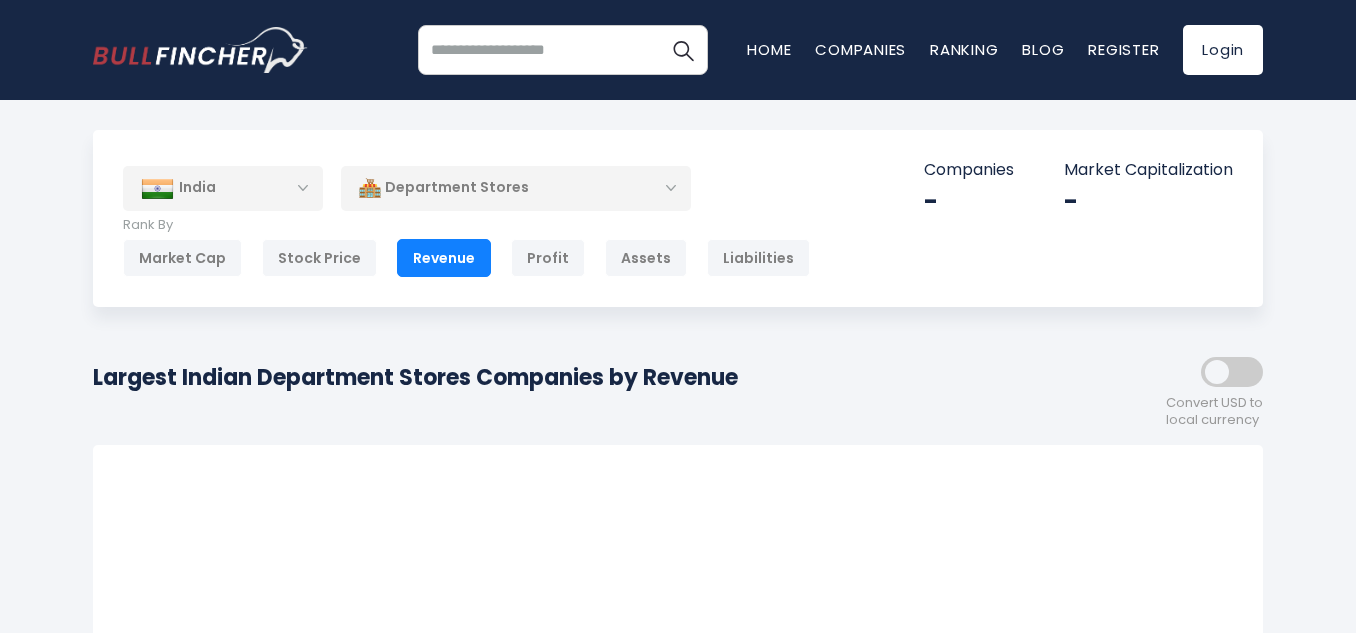 scroll, scrollTop: 0, scrollLeft: 0, axis: both 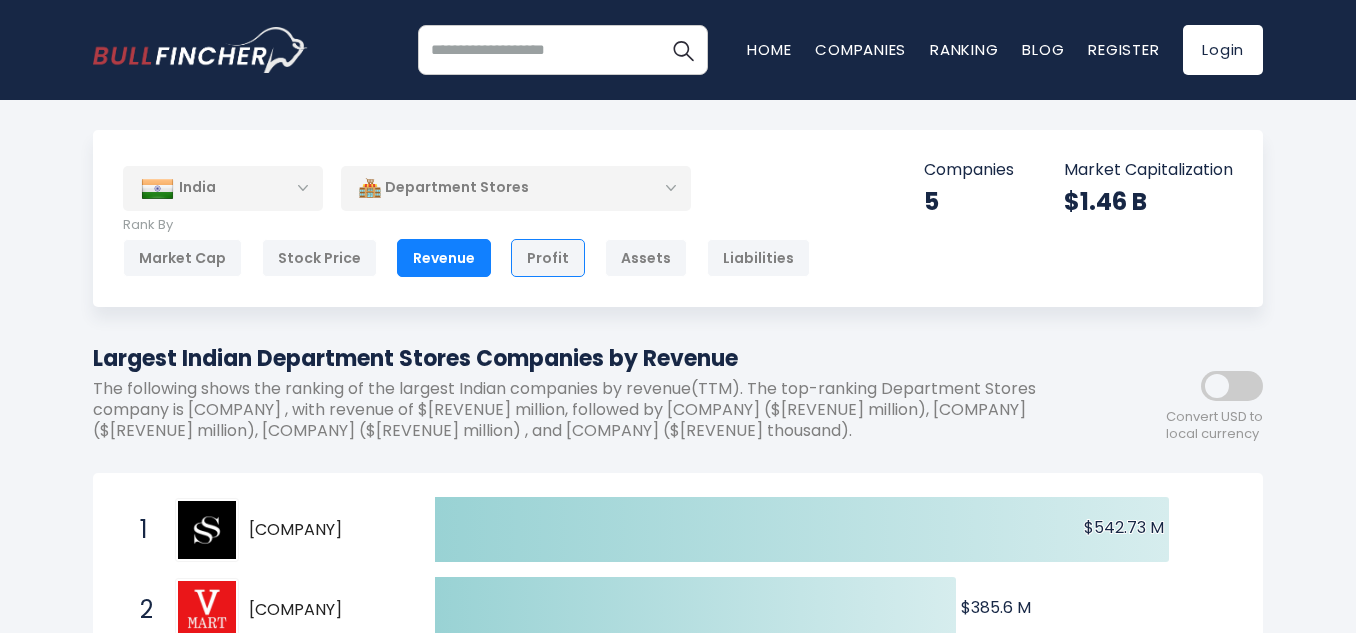 click on "Profit" at bounding box center (548, 258) 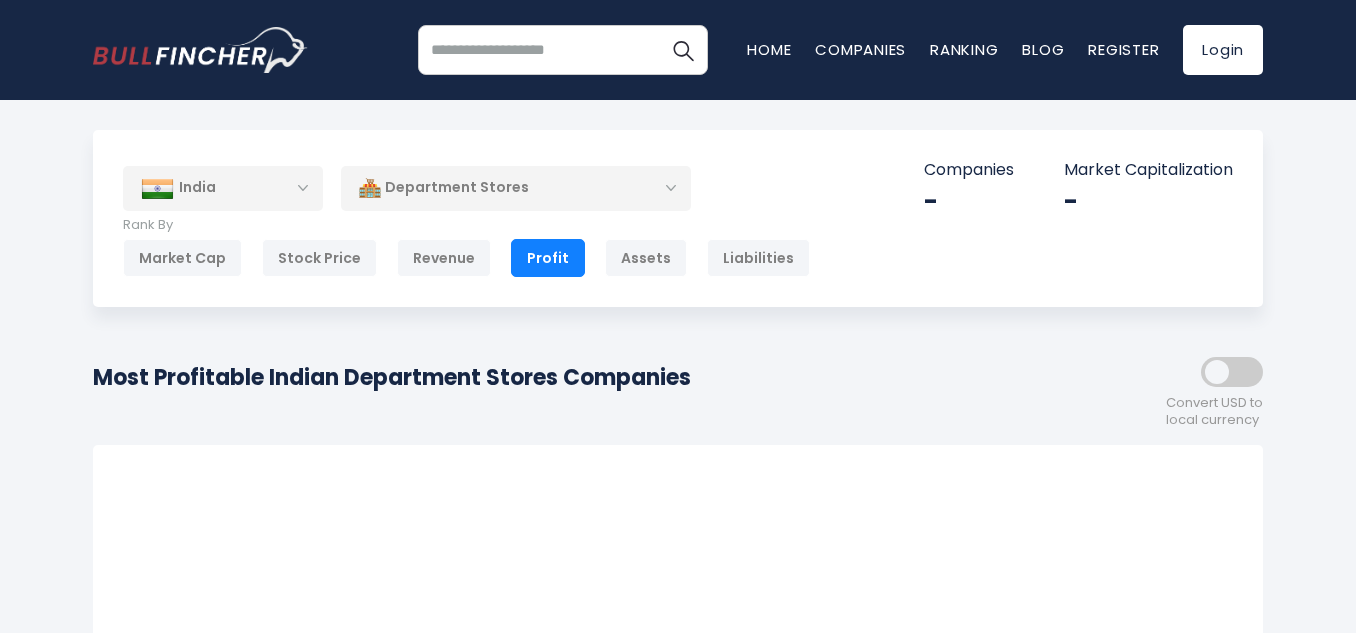 scroll, scrollTop: 0, scrollLeft: 0, axis: both 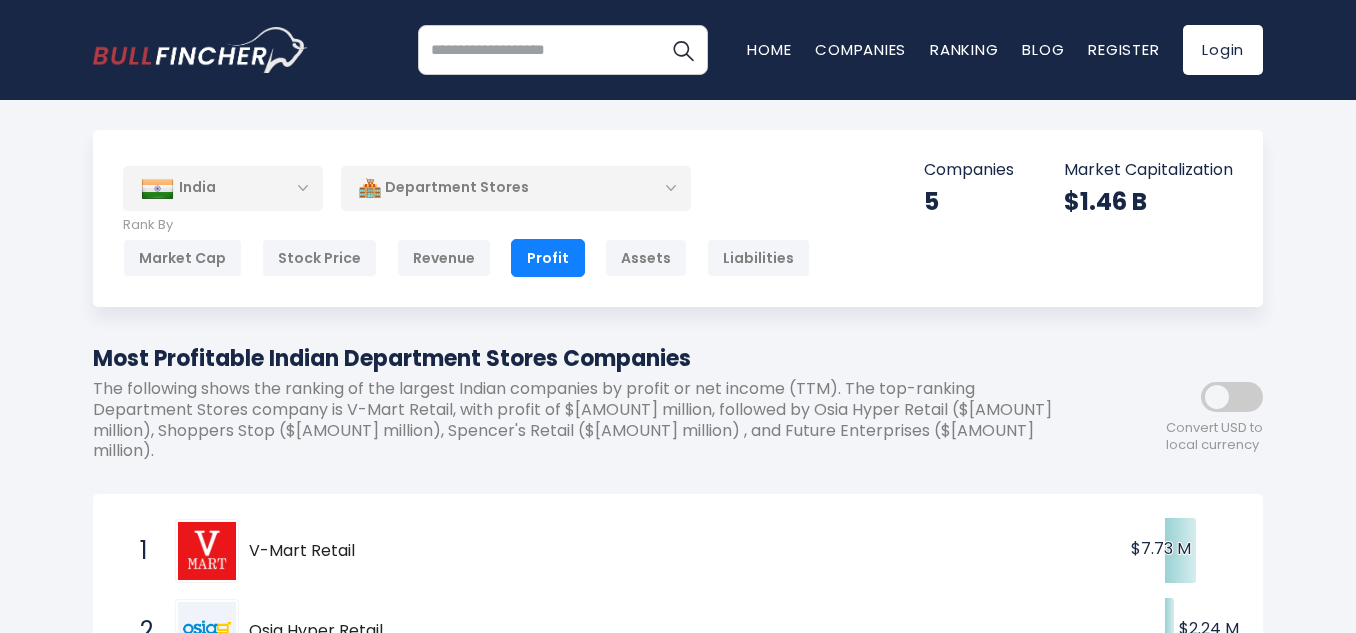 click on "India" at bounding box center (223, 188) 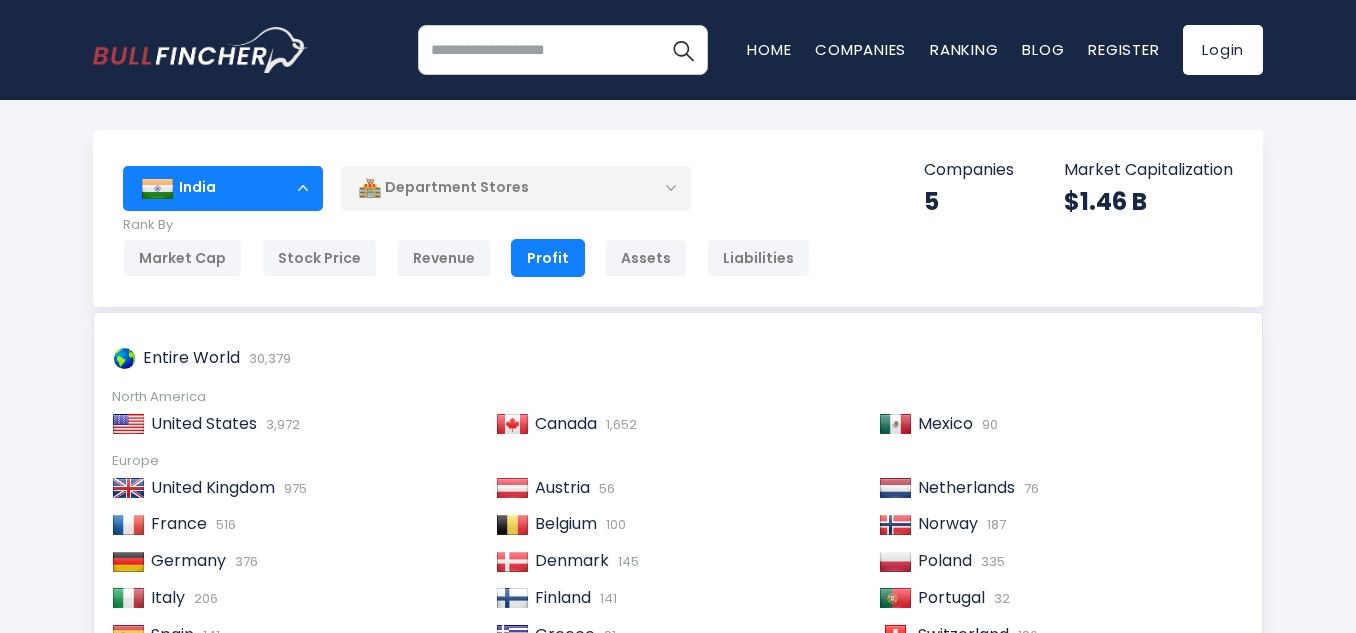 click on "Department Stores" at bounding box center (516, 188) 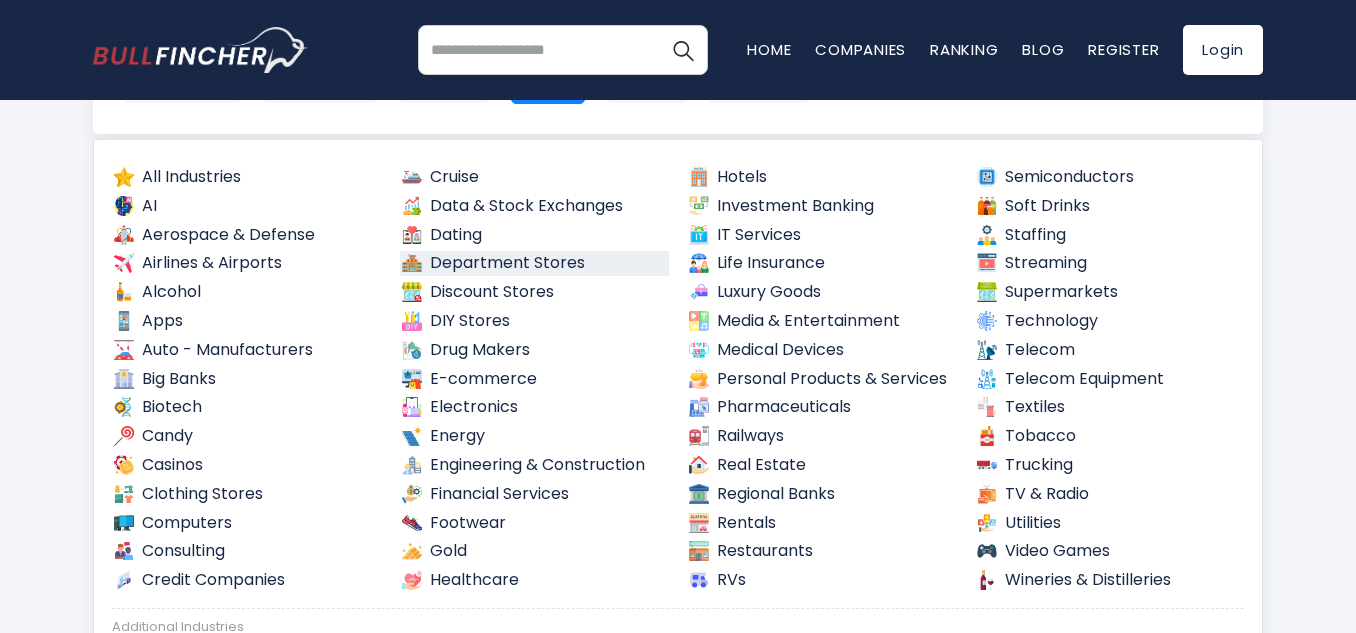 scroll, scrollTop: 177, scrollLeft: 0, axis: vertical 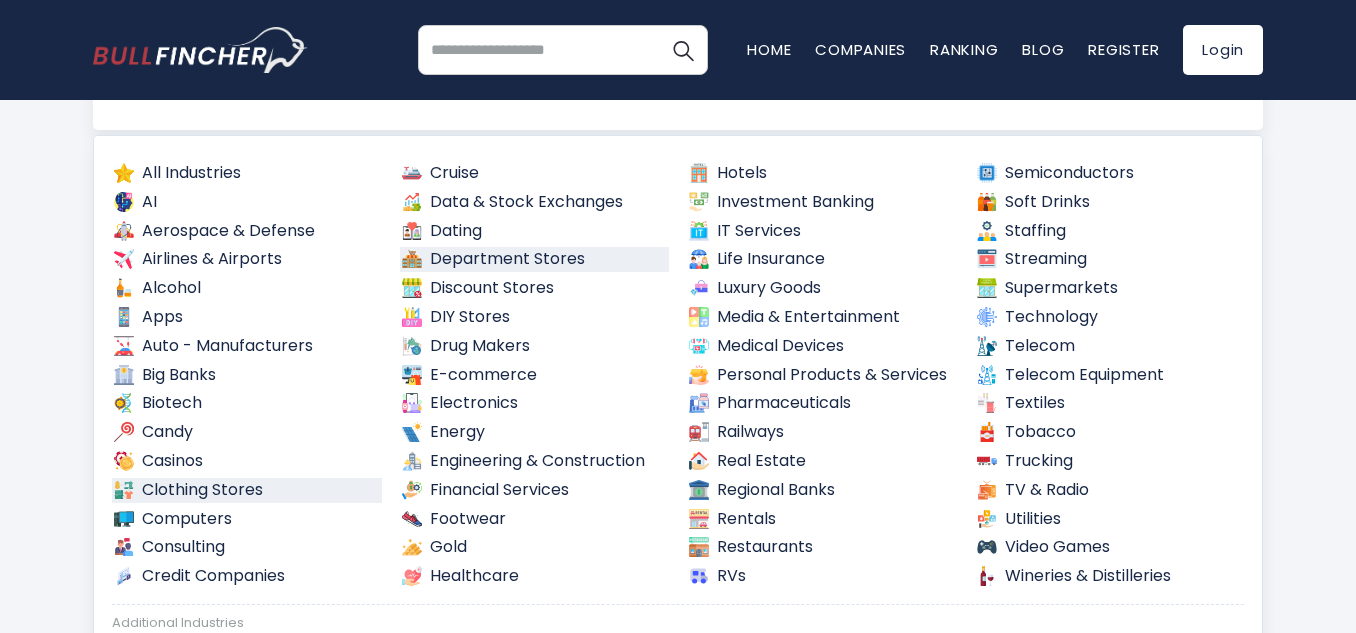 click on "Clothing Stores" at bounding box center (247, 490) 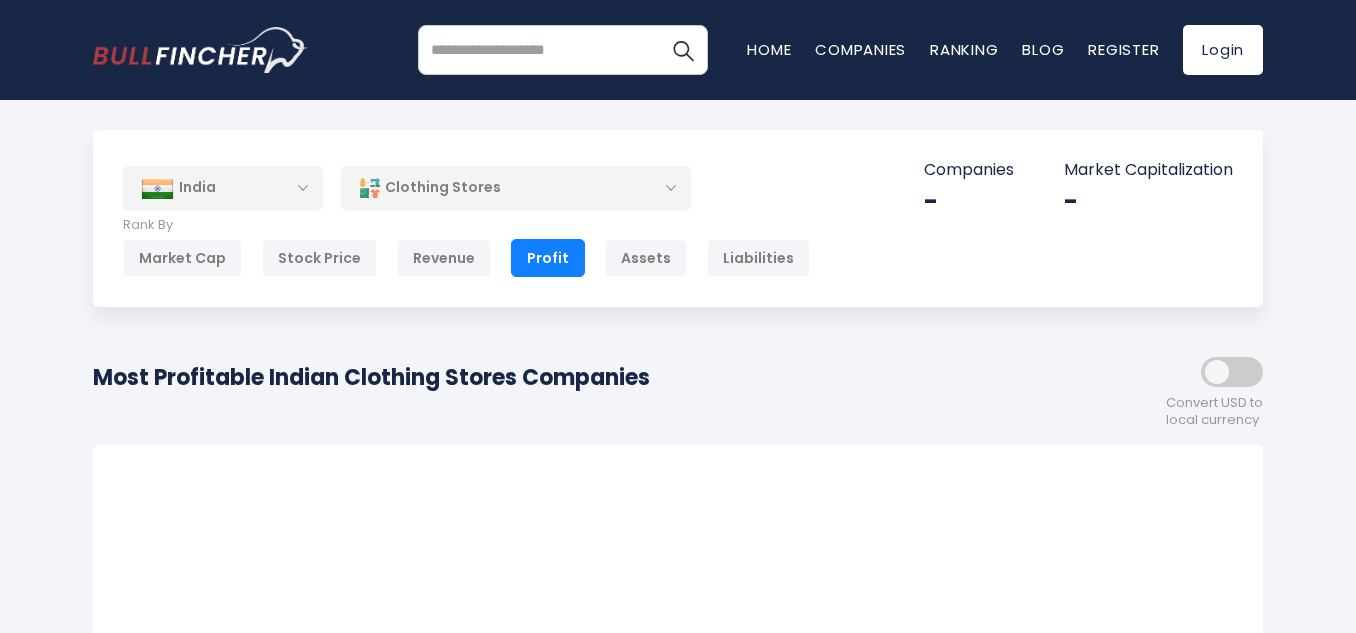 scroll, scrollTop: 0, scrollLeft: 0, axis: both 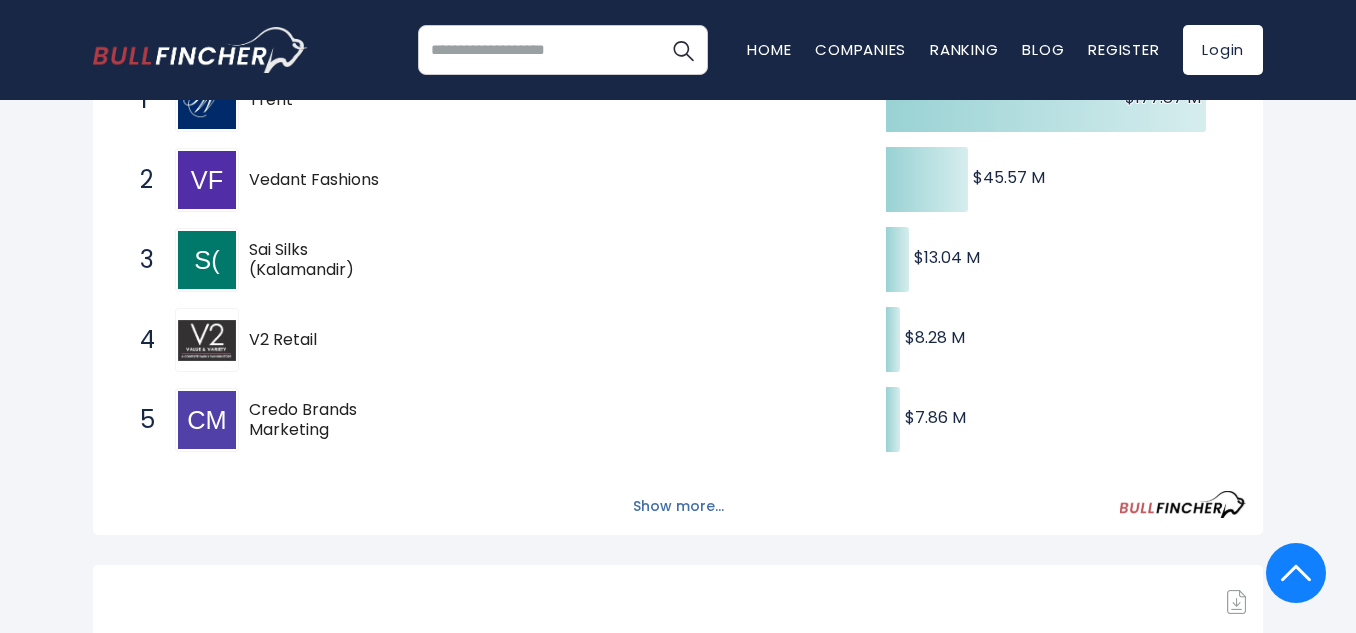 click on "Show more..." at bounding box center (678, 506) 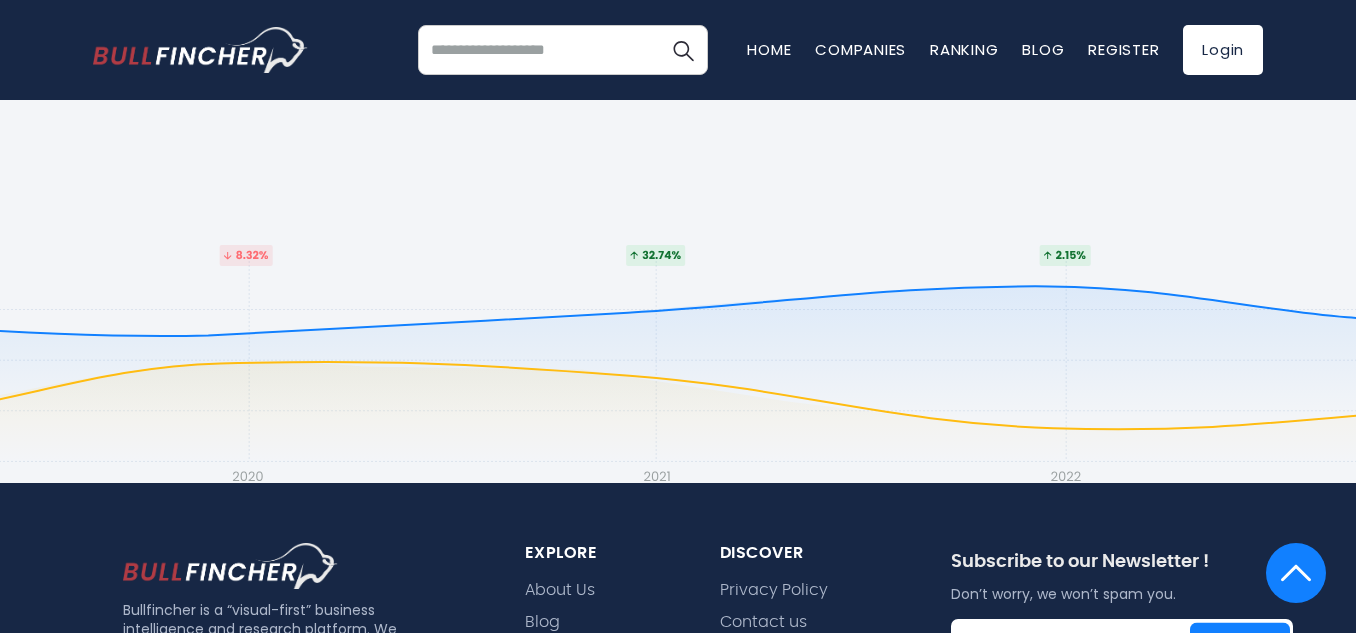 scroll, scrollTop: 0, scrollLeft: 0, axis: both 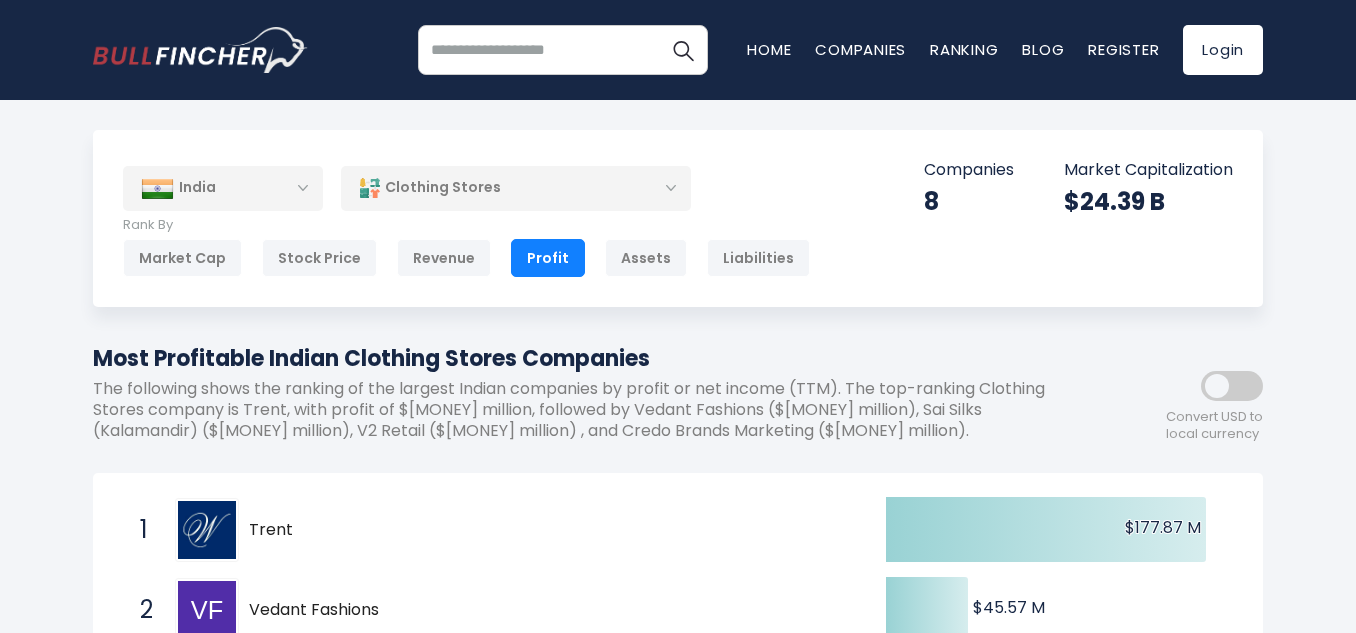 click on "Clothing Stores" at bounding box center [516, 188] 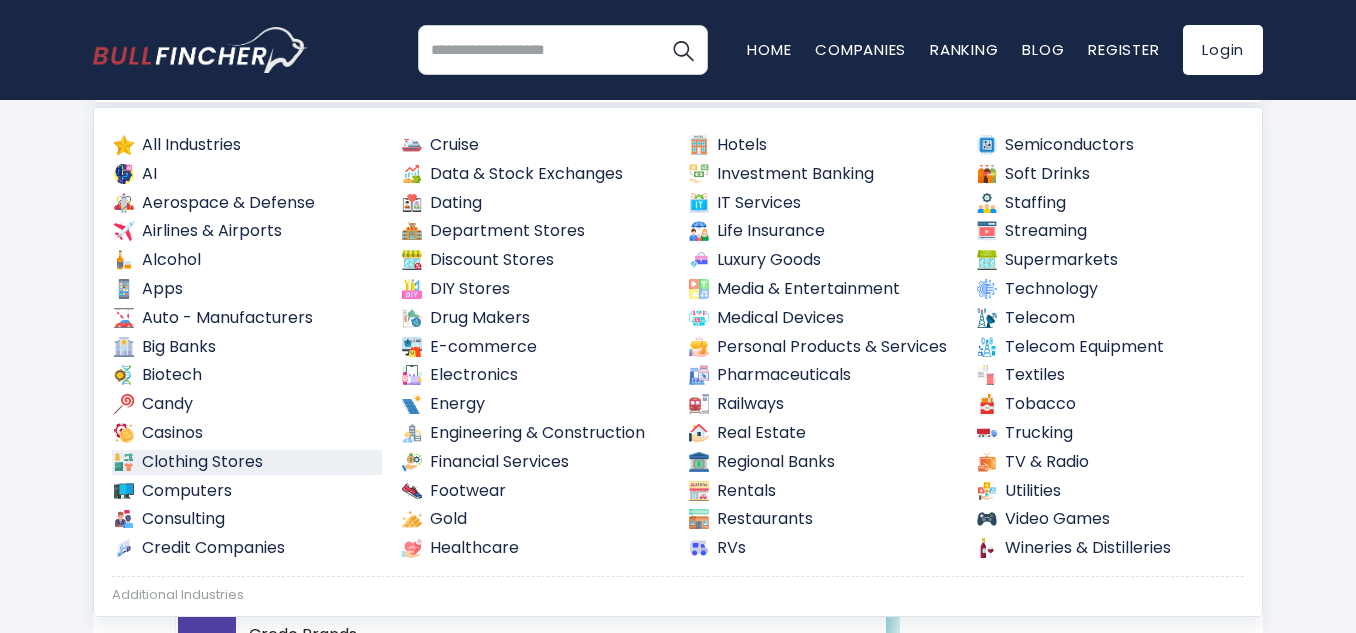 scroll, scrollTop: 189, scrollLeft: 0, axis: vertical 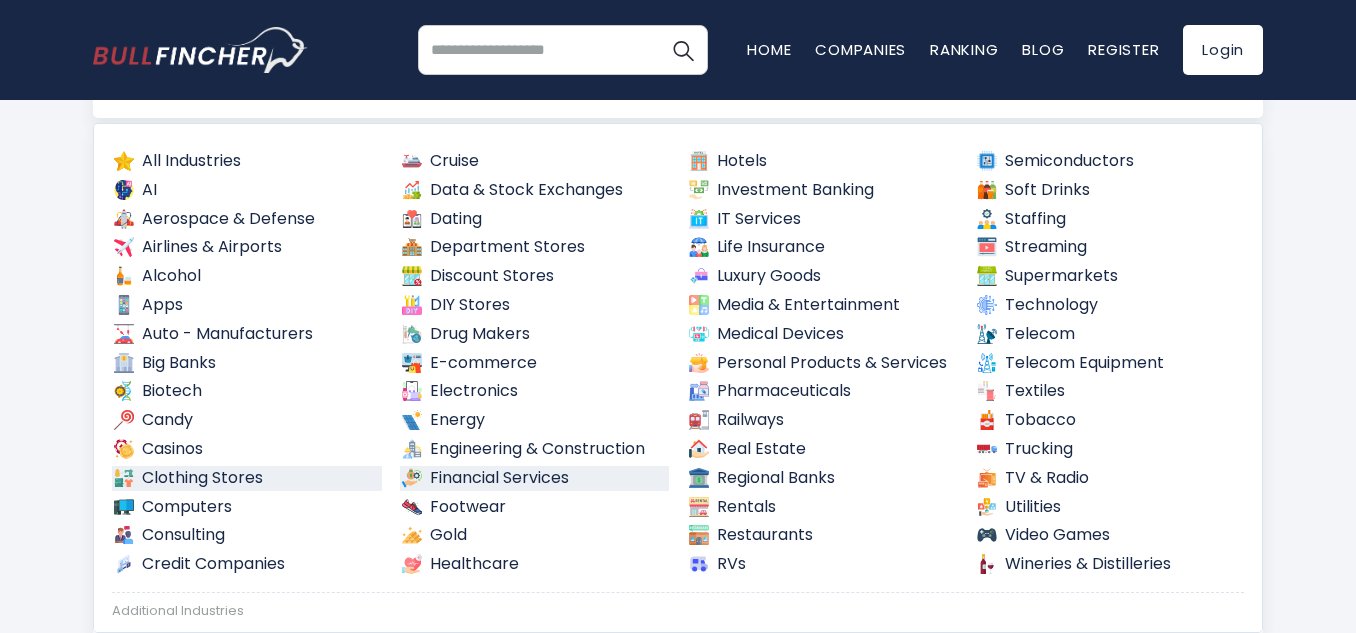 click on "Financial Services" at bounding box center [535, 478] 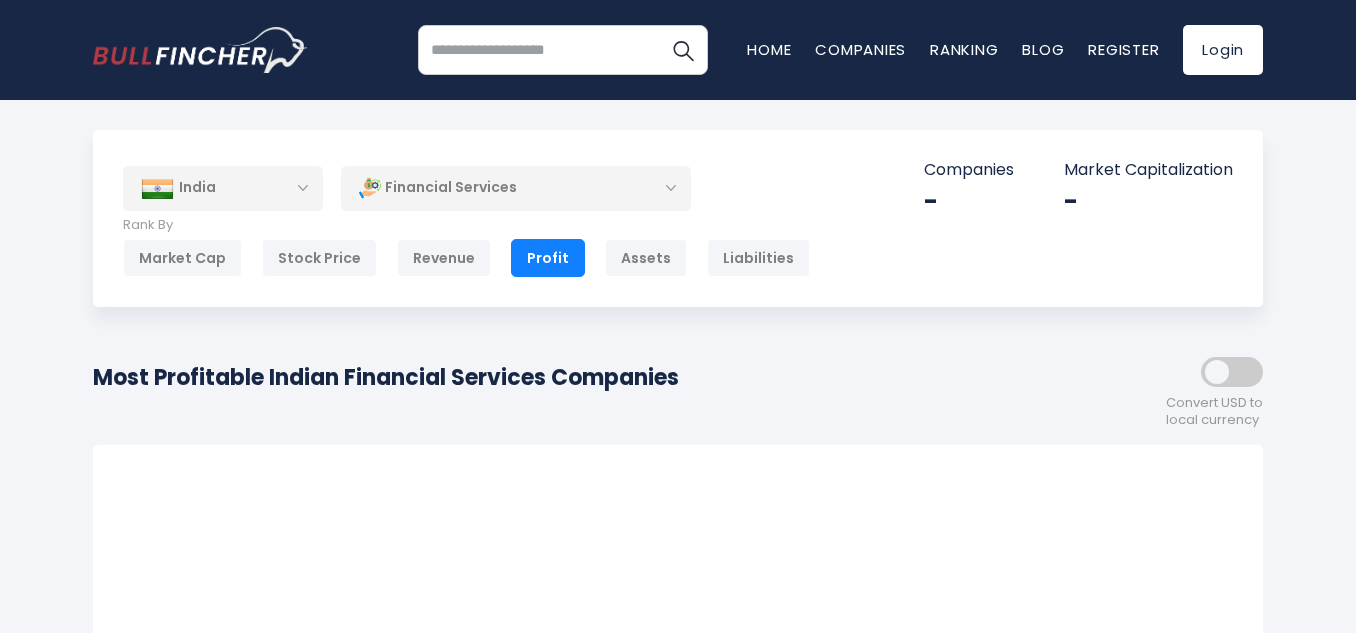 scroll, scrollTop: 0, scrollLeft: 0, axis: both 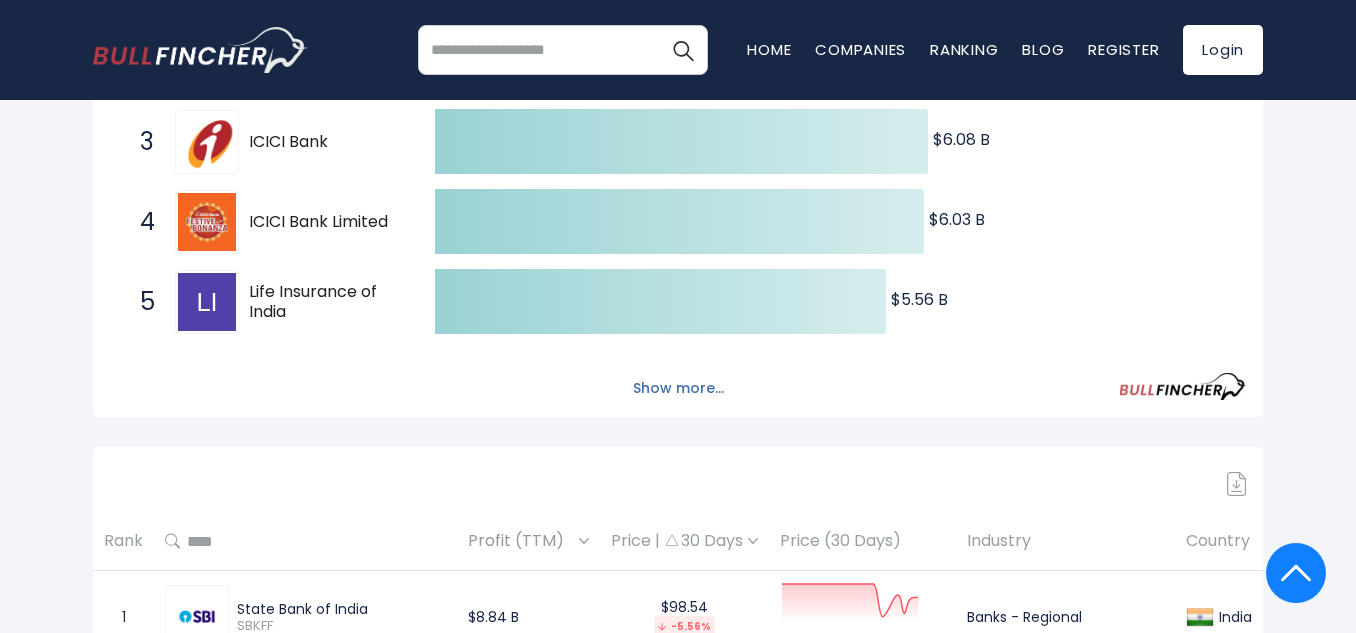 click on "Show more..." at bounding box center (678, 388) 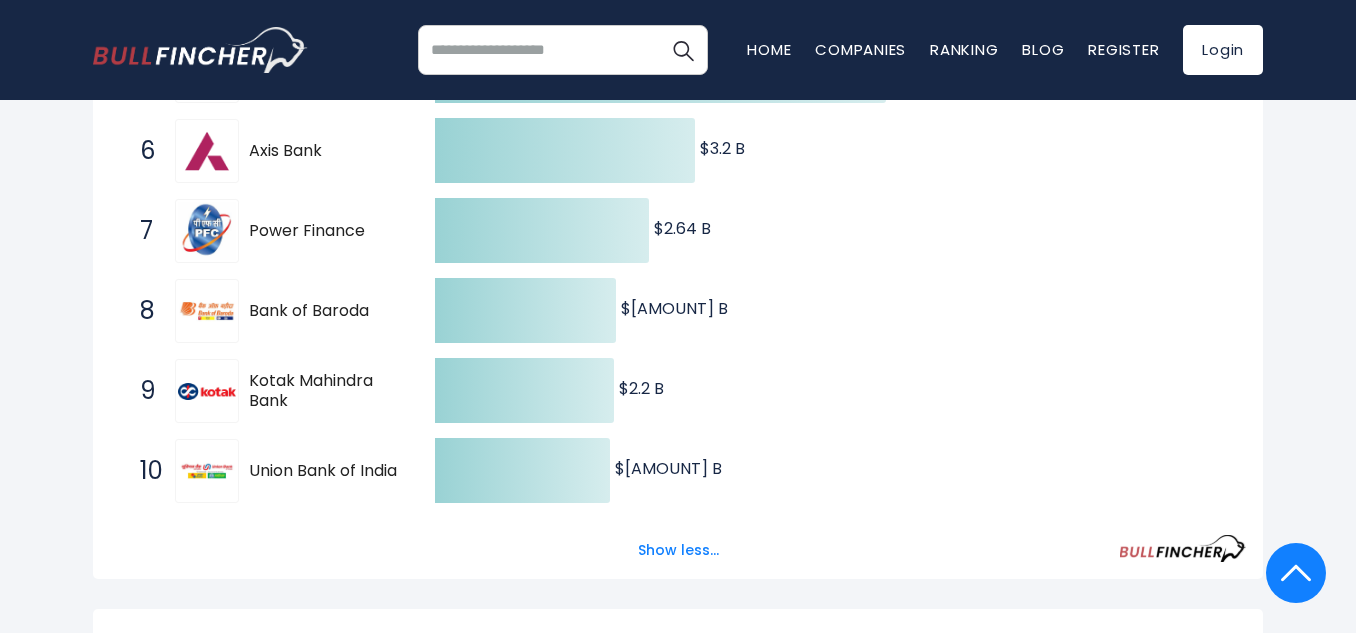 scroll, scrollTop: 788, scrollLeft: 0, axis: vertical 